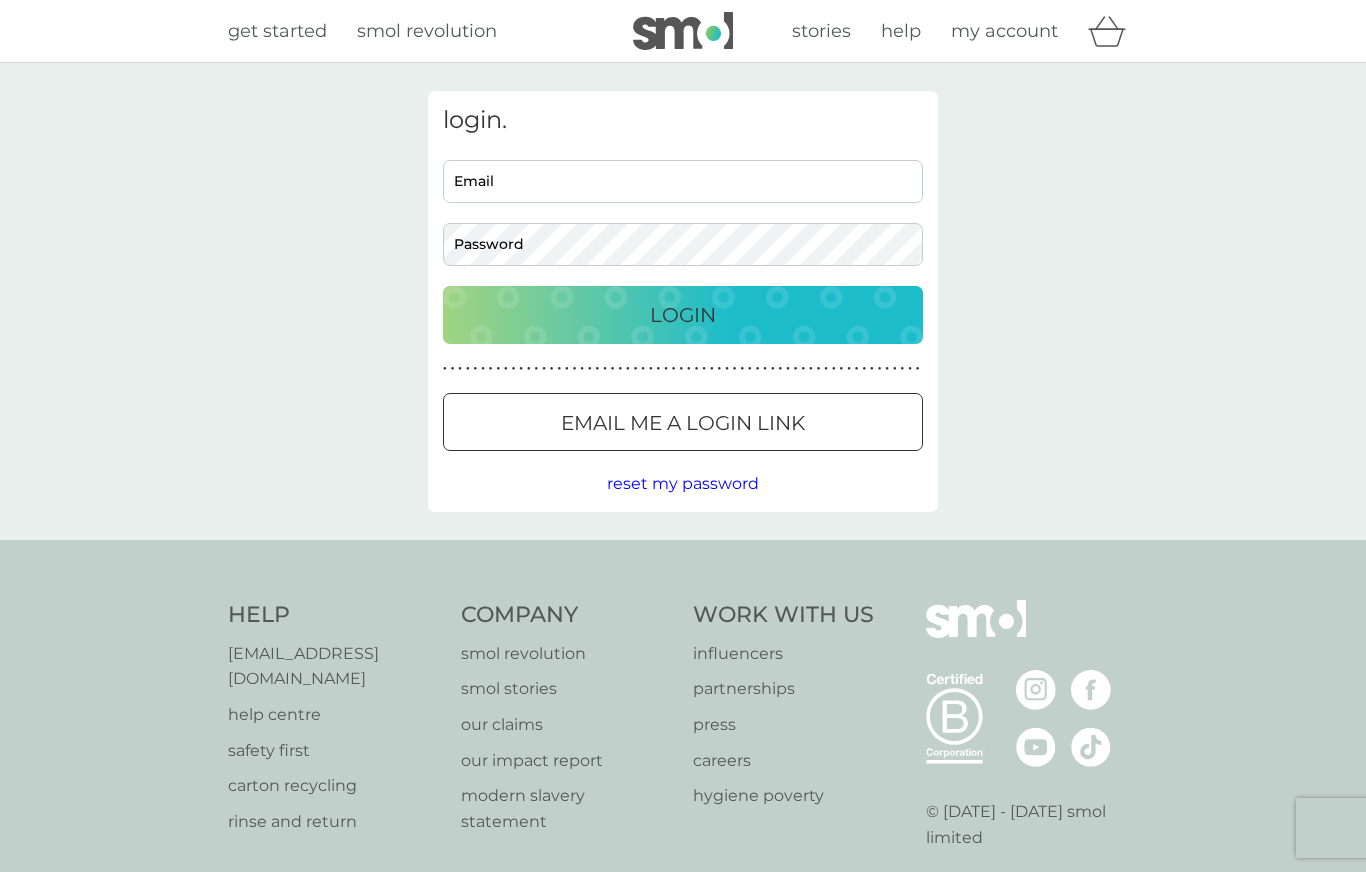 scroll, scrollTop: 0, scrollLeft: 0, axis: both 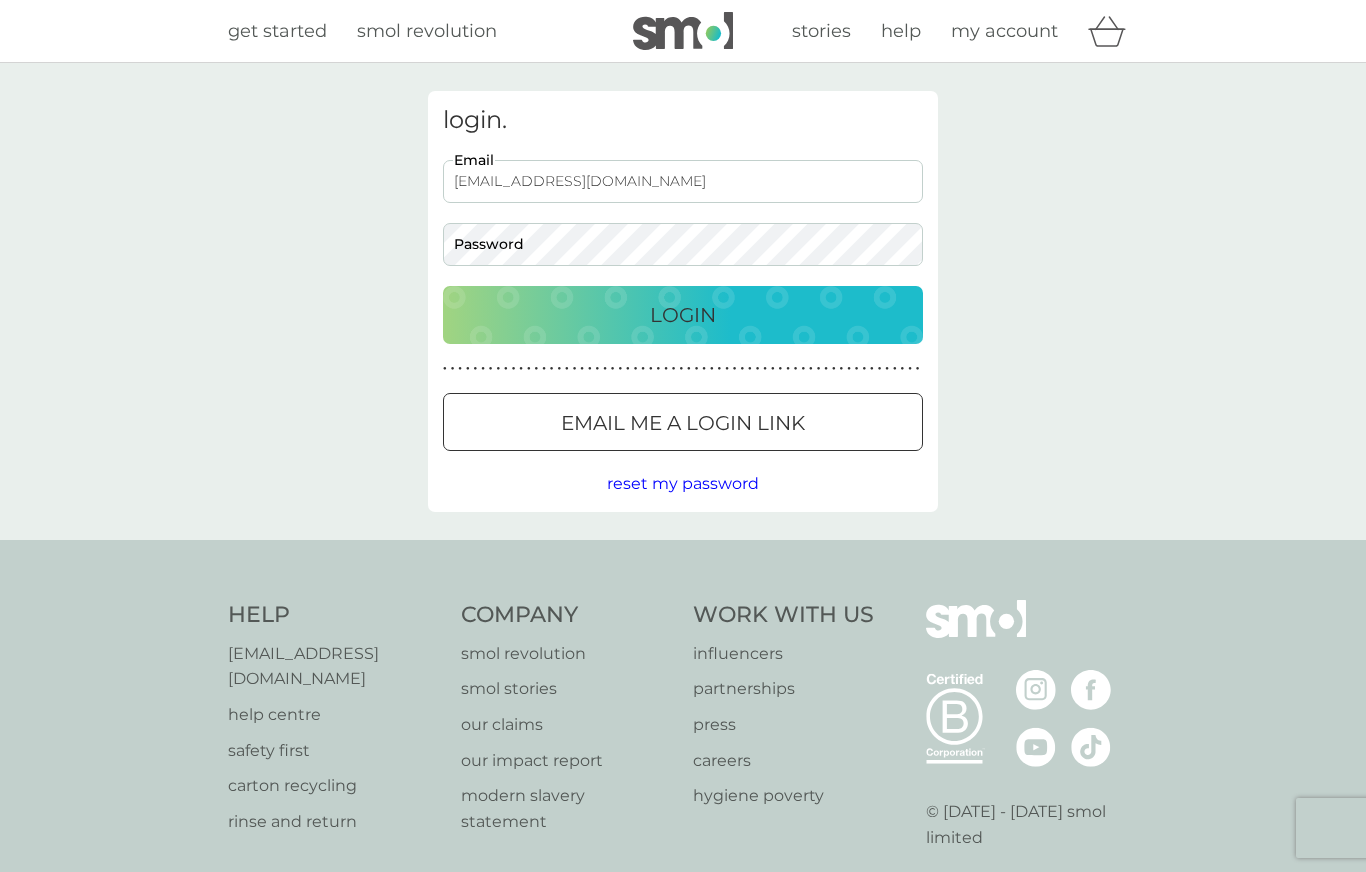 type on "[EMAIL_ADDRESS][DOMAIN_NAME]" 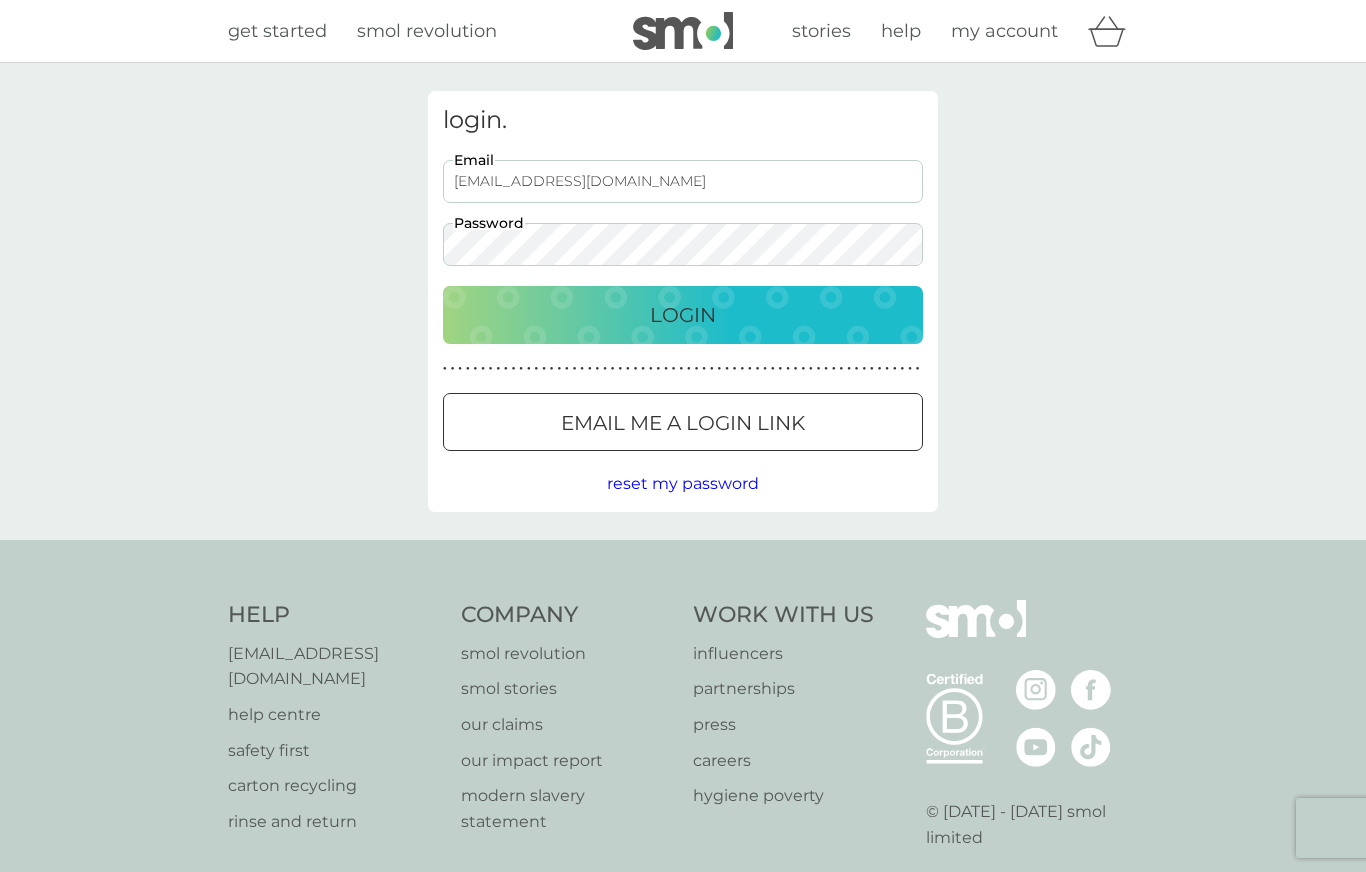 click on "Login" at bounding box center [683, 315] 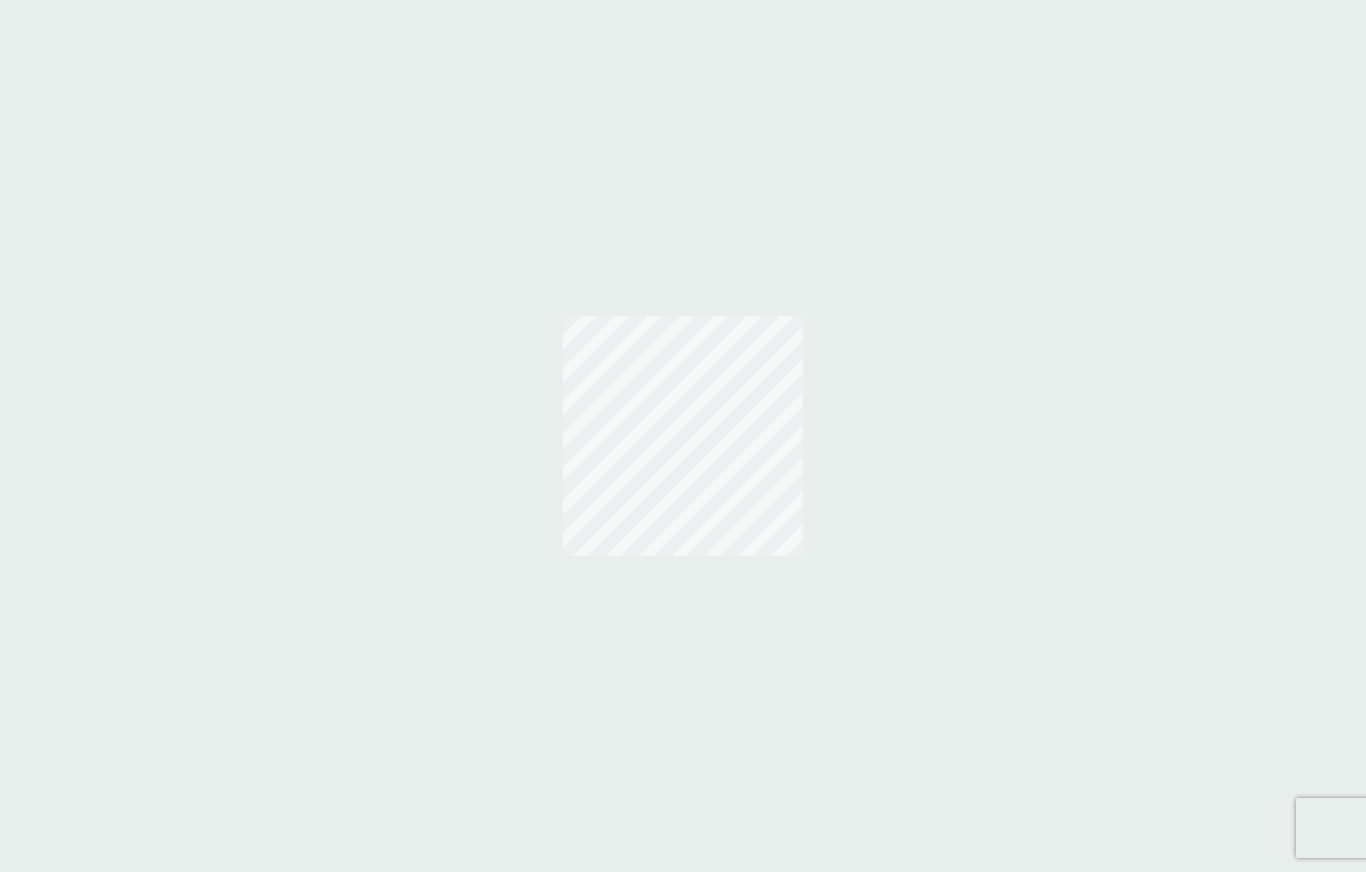 scroll, scrollTop: 0, scrollLeft: 0, axis: both 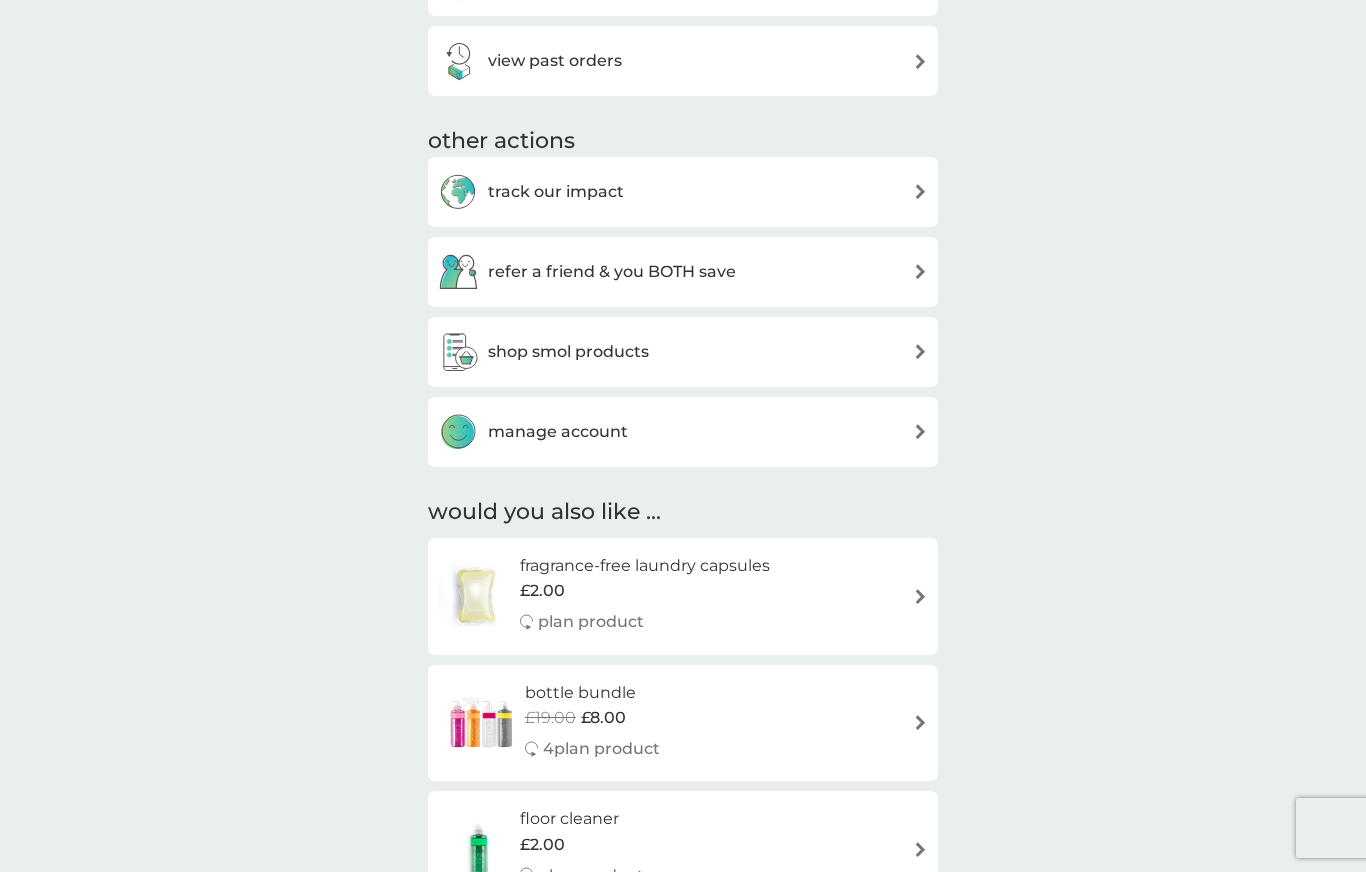 click at bounding box center (920, 351) 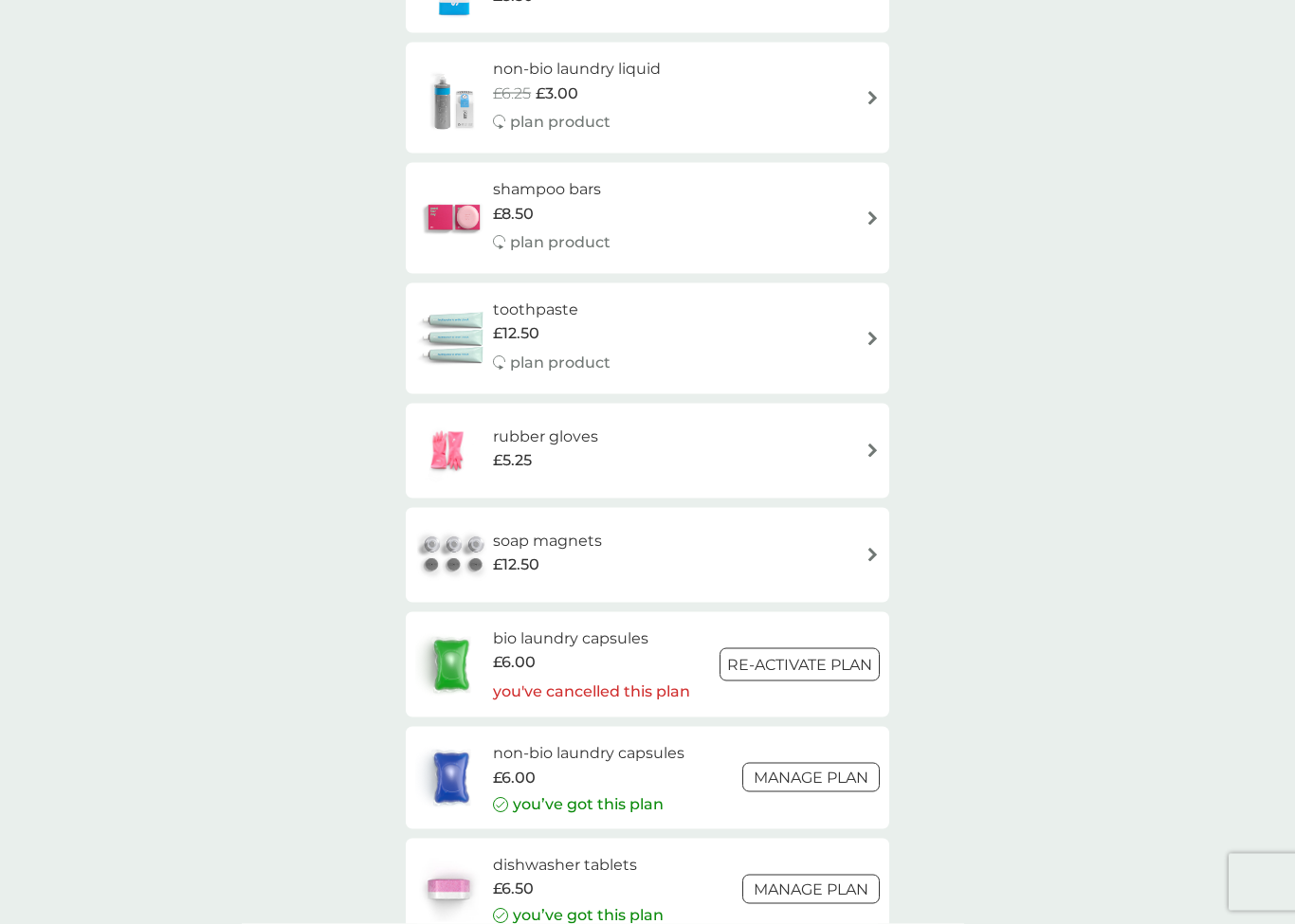 scroll, scrollTop: 2625, scrollLeft: 0, axis: vertical 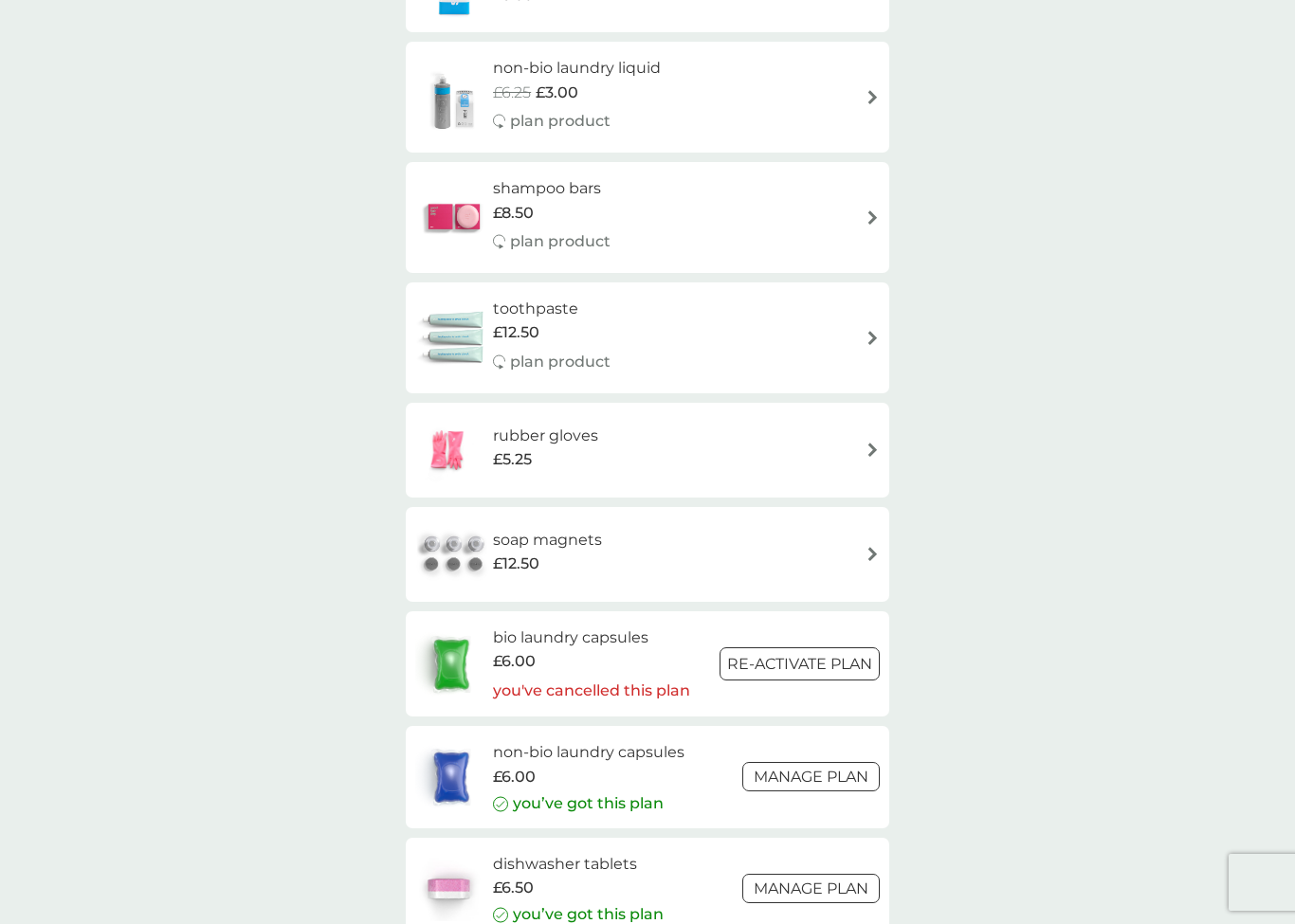 click on "shampoo bars £8.50 plan product" at bounding box center [648, 217] 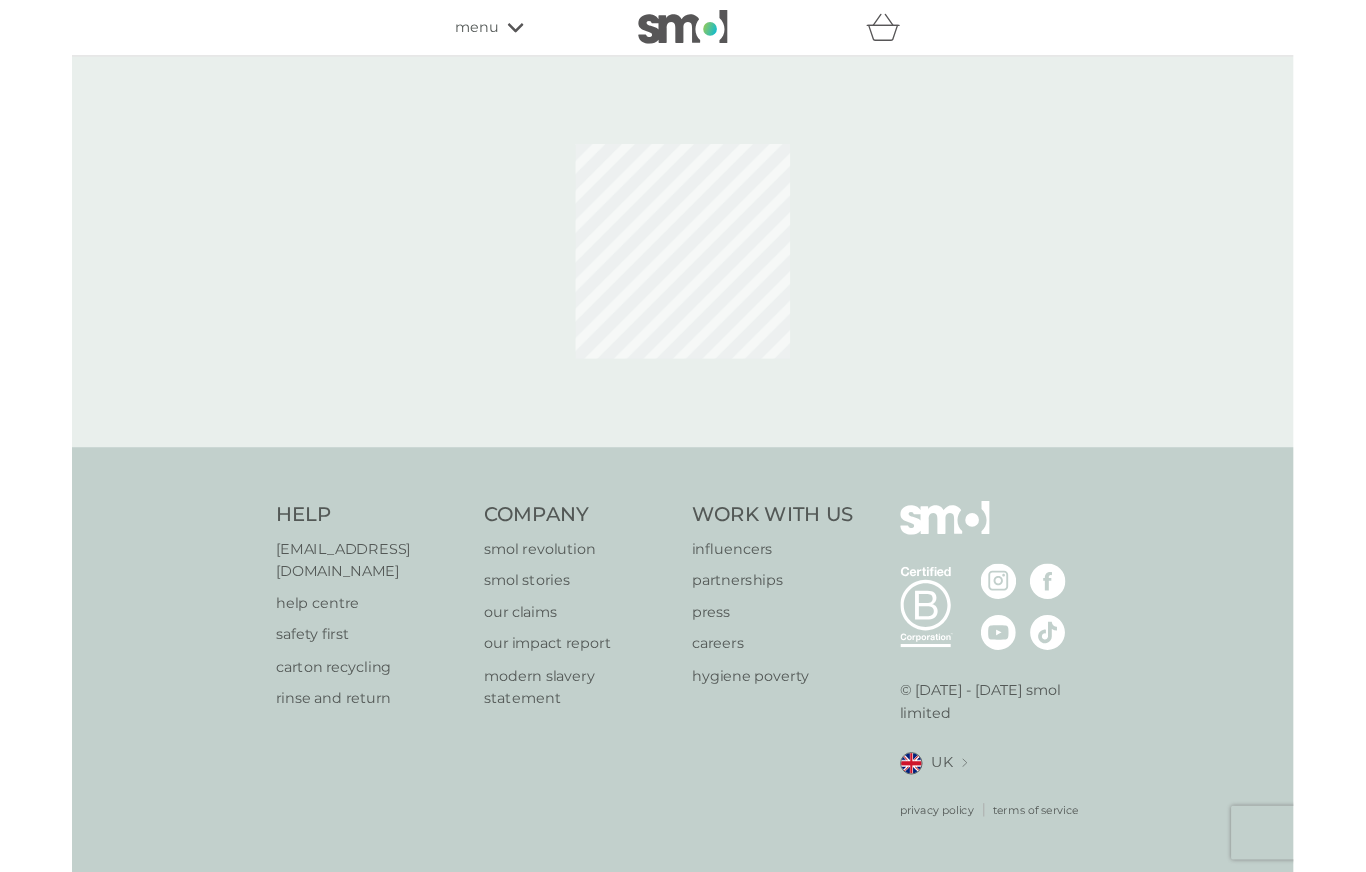 scroll, scrollTop: 0, scrollLeft: 0, axis: both 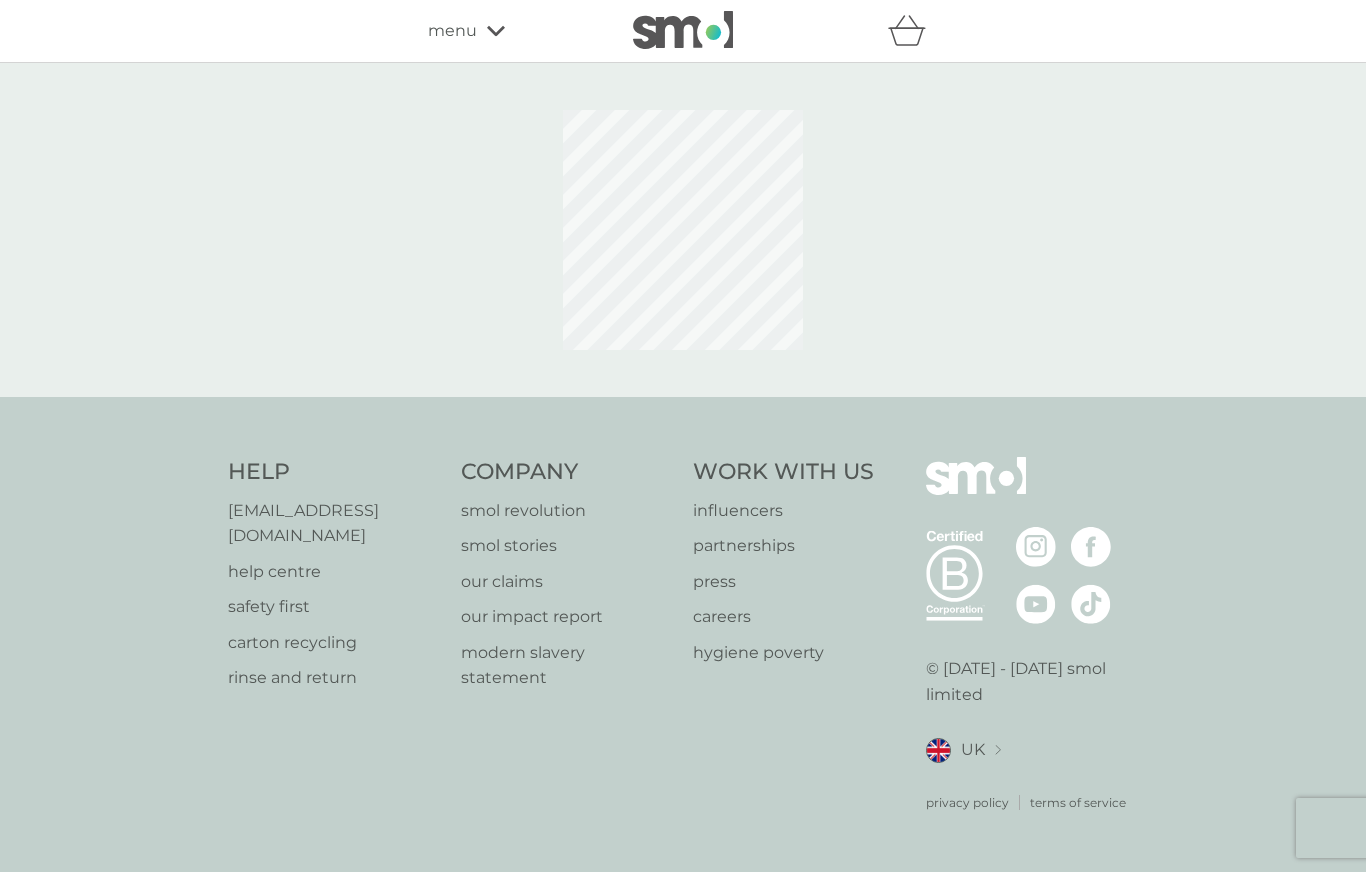 select on "63" 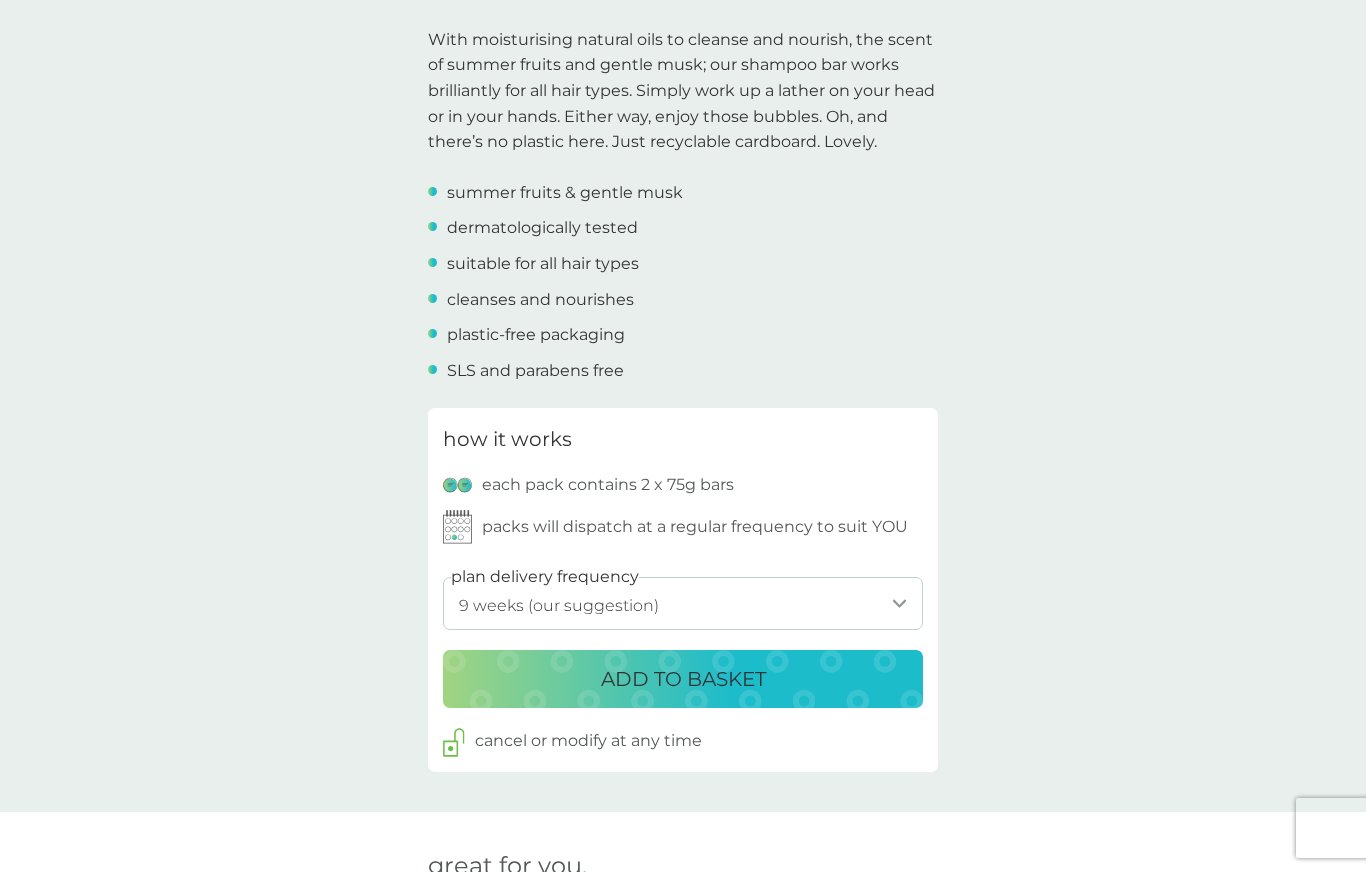 scroll, scrollTop: 637, scrollLeft: 0, axis: vertical 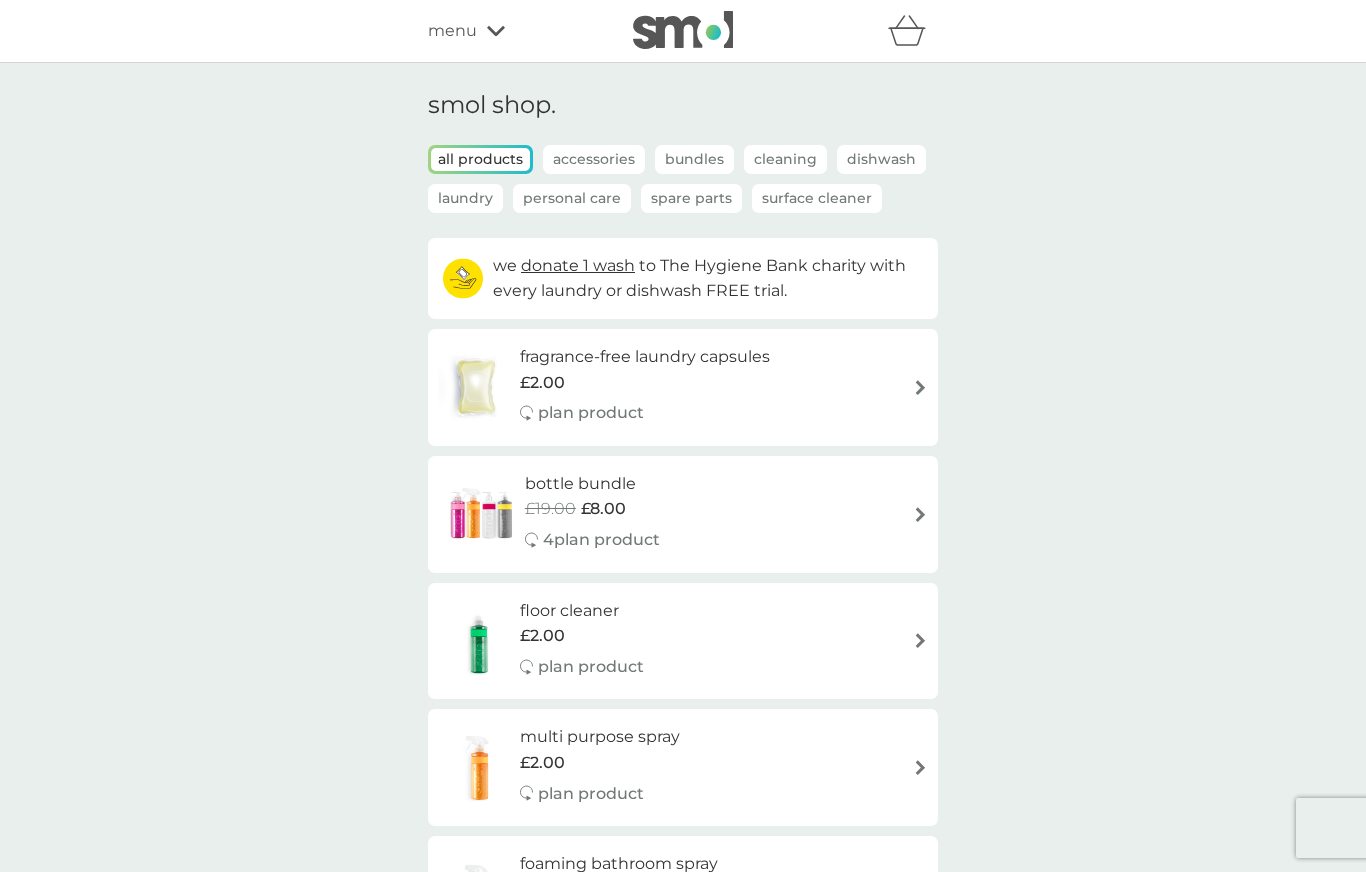 click on "Personal Care" at bounding box center (572, 198) 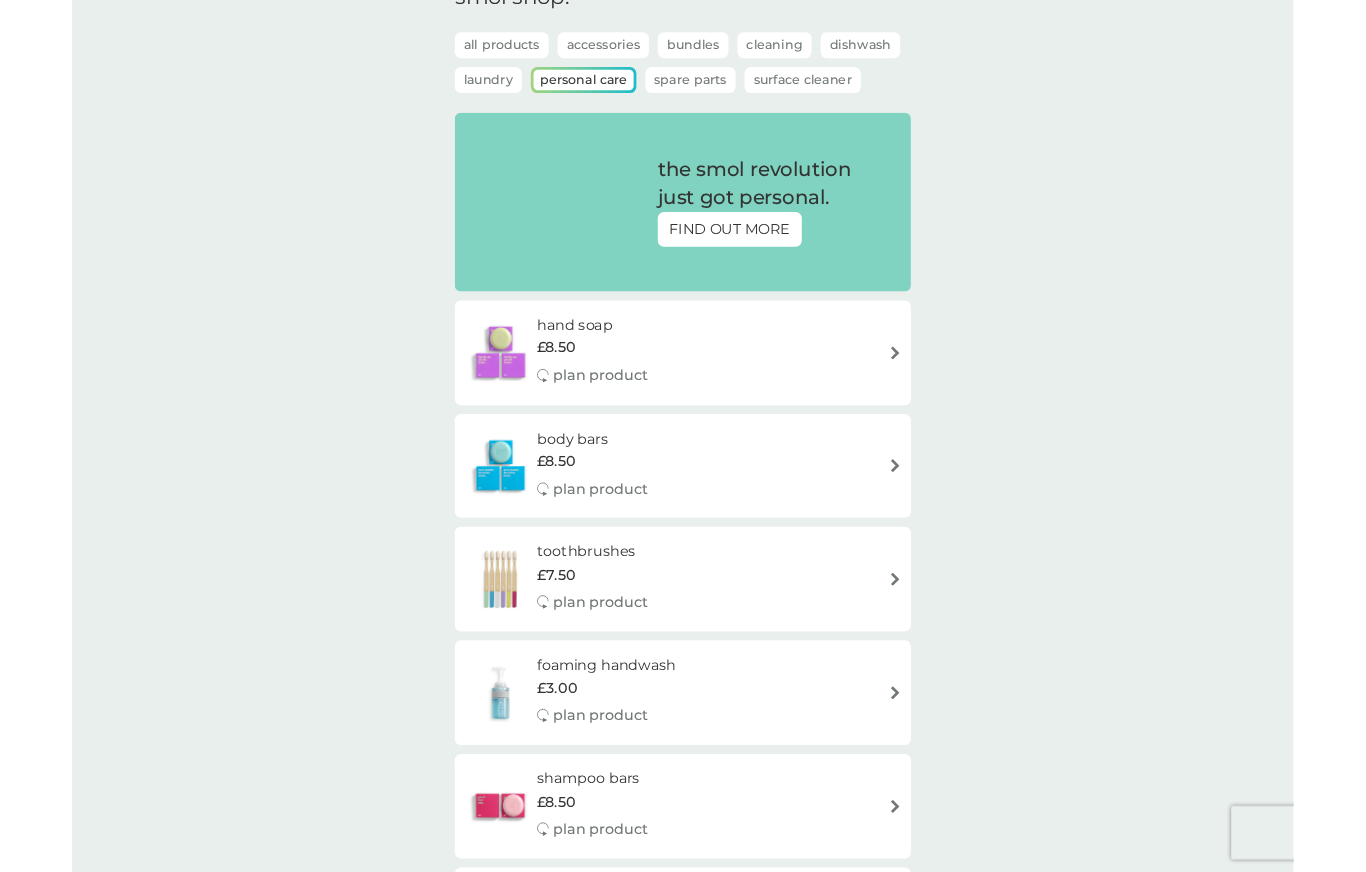 scroll, scrollTop: 0, scrollLeft: 0, axis: both 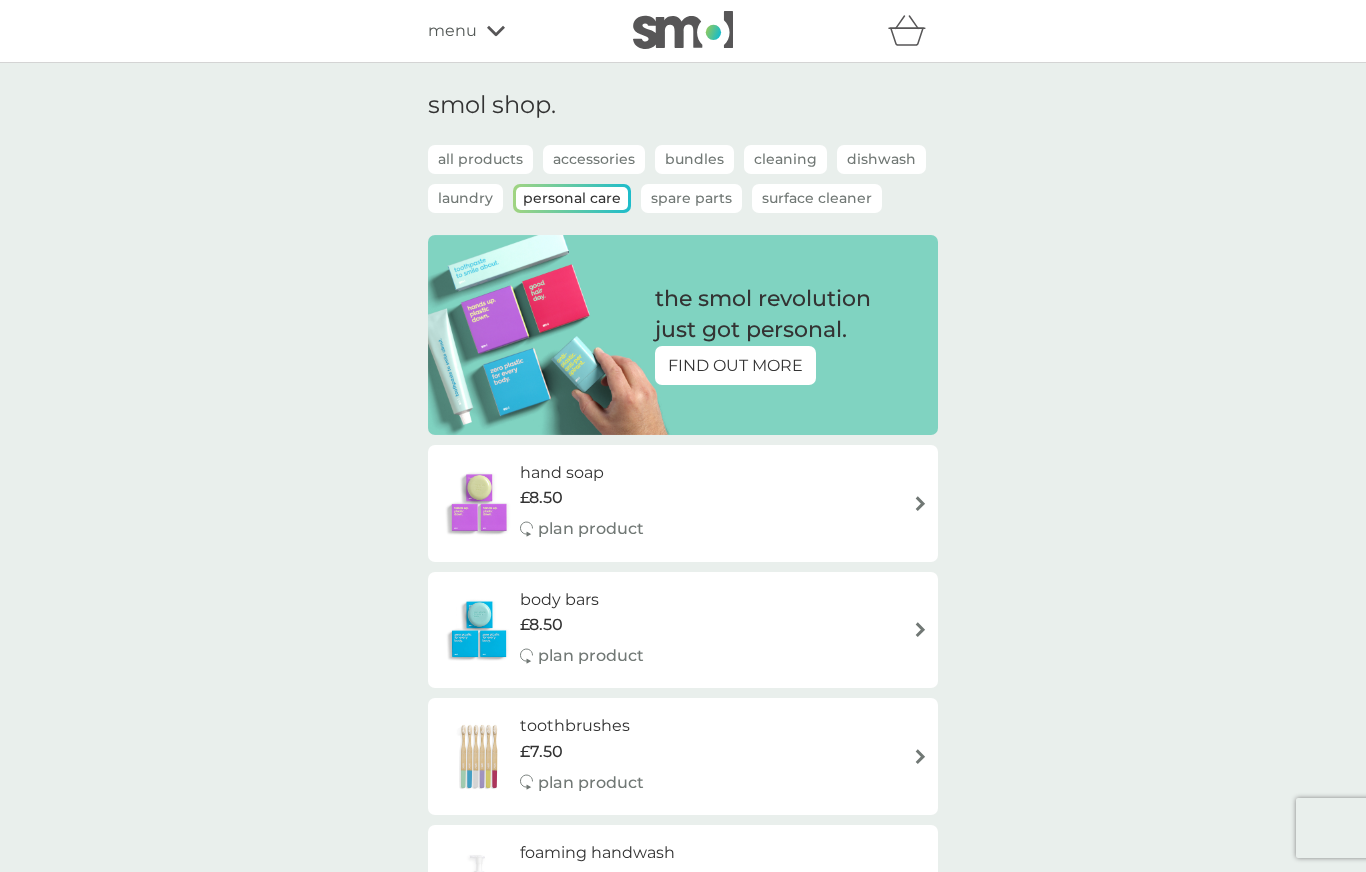 click on "Cleaning" at bounding box center (785, 159) 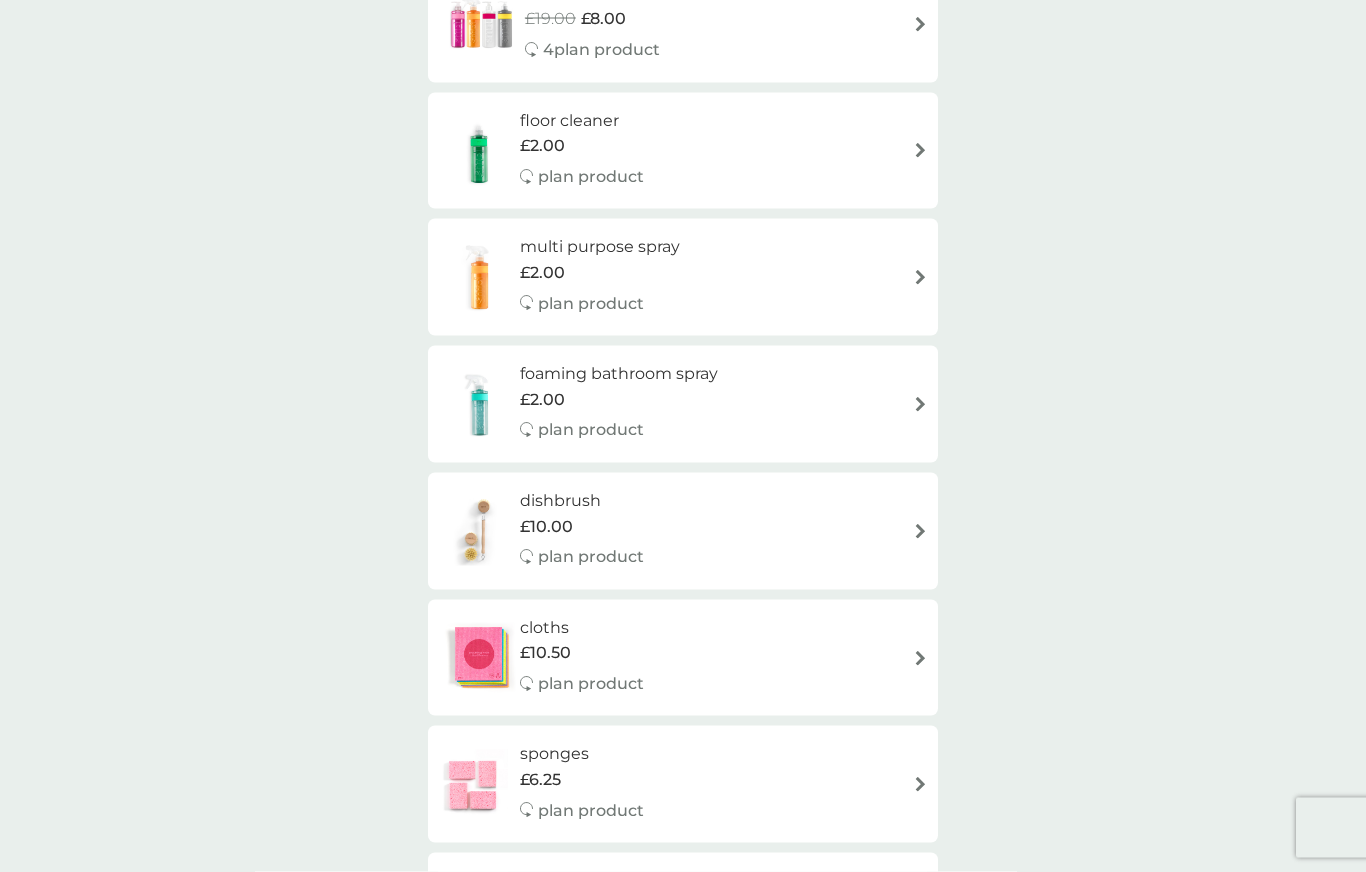scroll, scrollTop: 0, scrollLeft: 0, axis: both 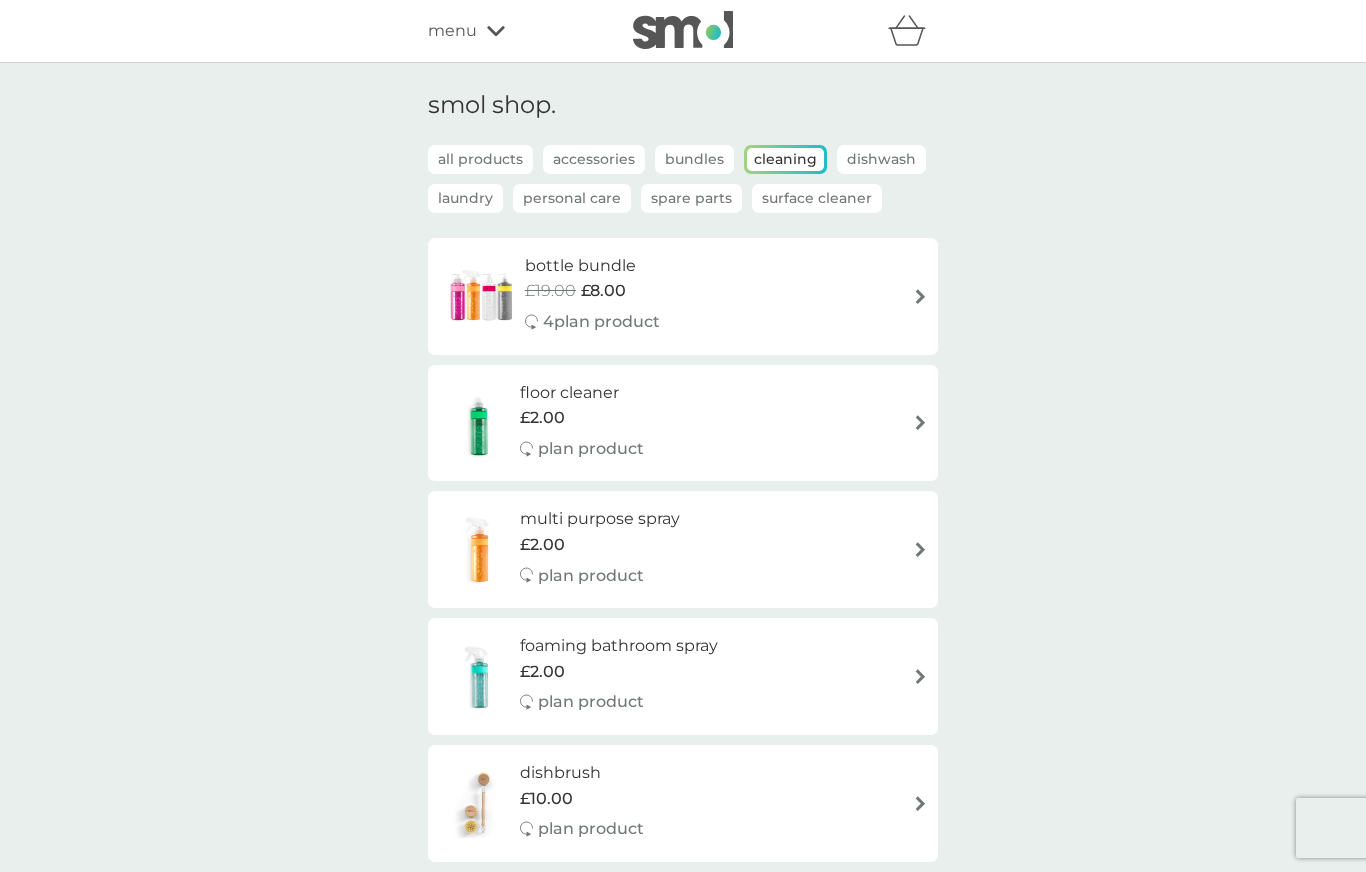click 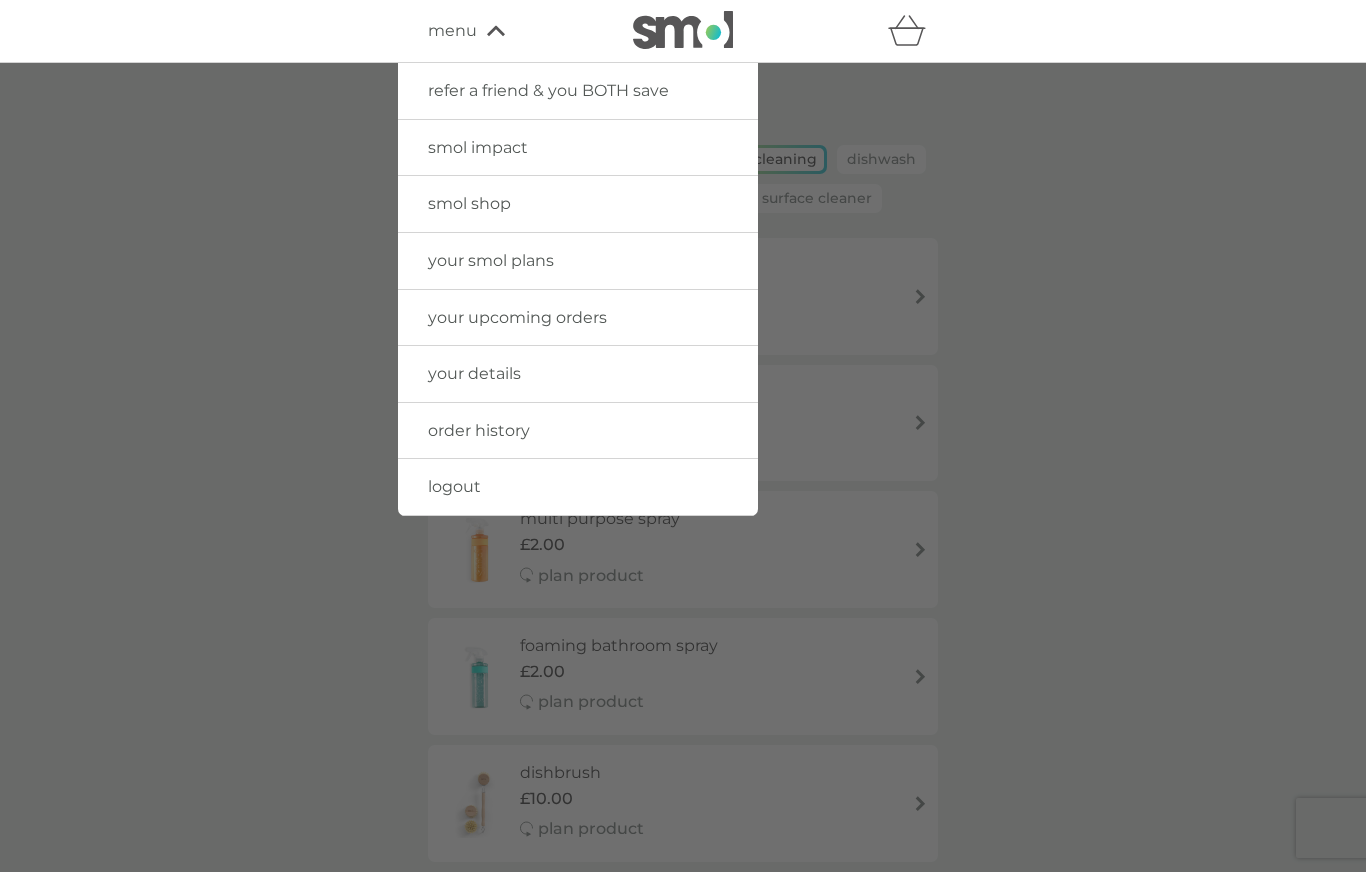 click on "logout" at bounding box center [454, 486] 